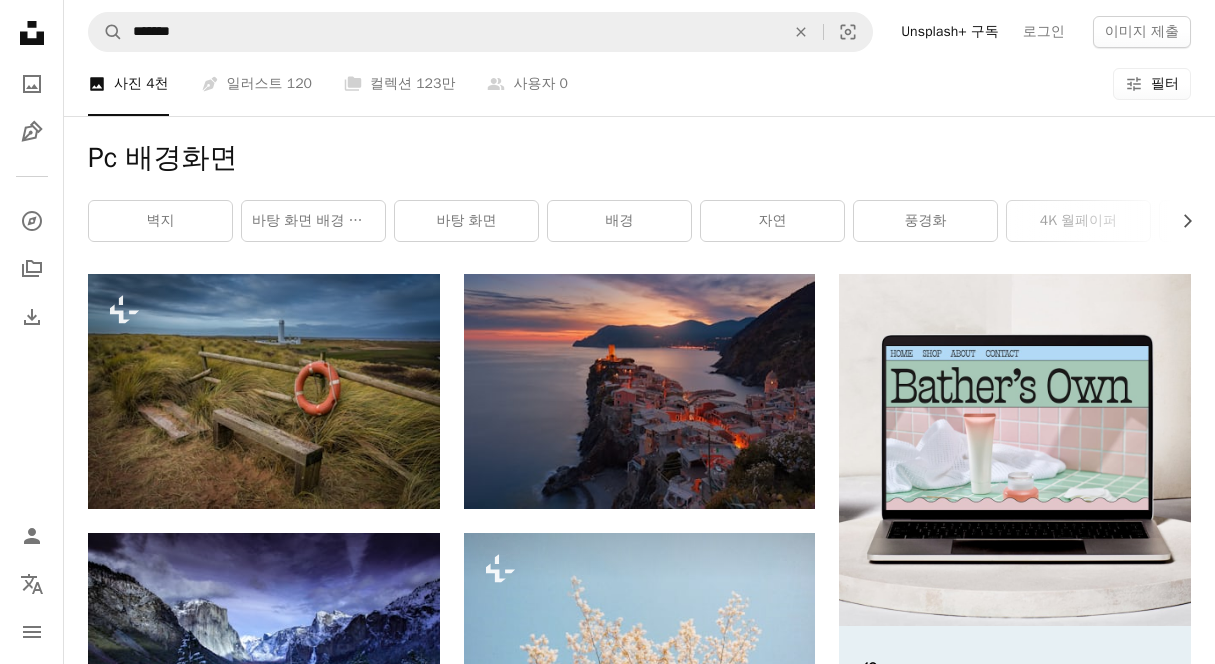 scroll, scrollTop: 11645, scrollLeft: 0, axis: vertical 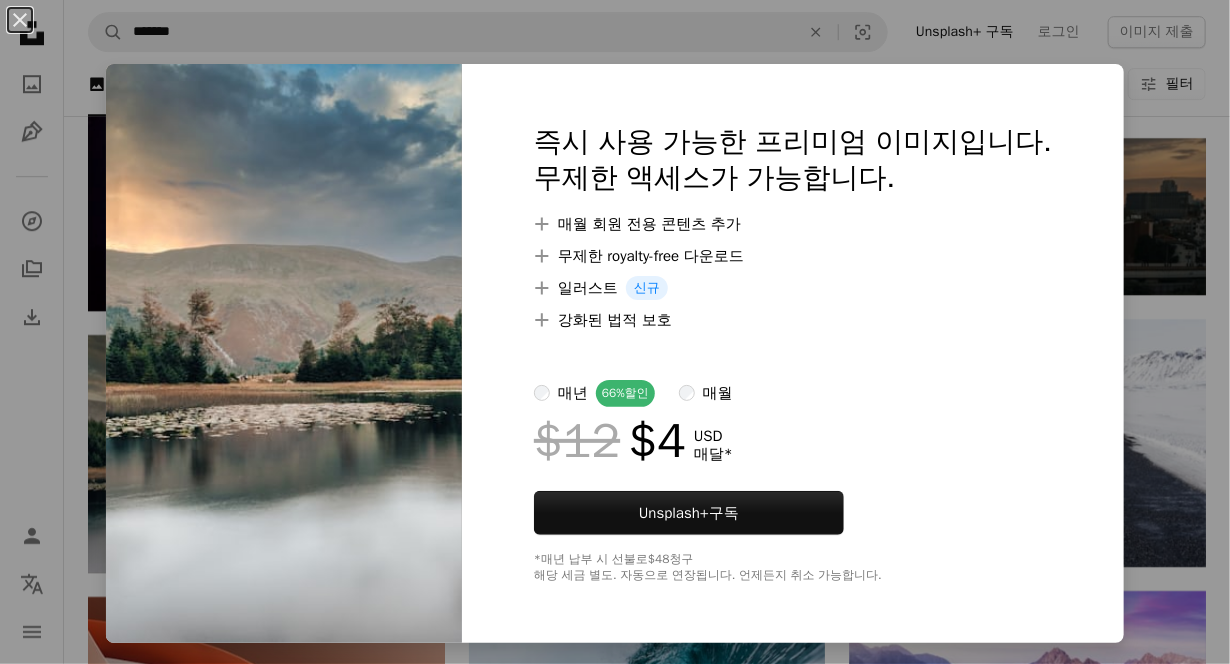 click on "An X shape 즉시 사용 가능한 프리미엄 이미지입니다. 무제한 액세스가 가능합니다. A plus sign 매월 회원 전용 콘텐츠 추가 A plus sign 무제한 royalty-free 다운로드 A plus sign 일러스트  신규 A plus sign 강화된 법적 보호 매년 66%  할인 매월 $12   $4 USD 매달 * Unsplash+  구독 *매년 납부 시 선불로  $48  청구 해당 세금 별도. 자동으로 연장됩니다. 언제든지 취소 가능합니다." at bounding box center (615, 332) 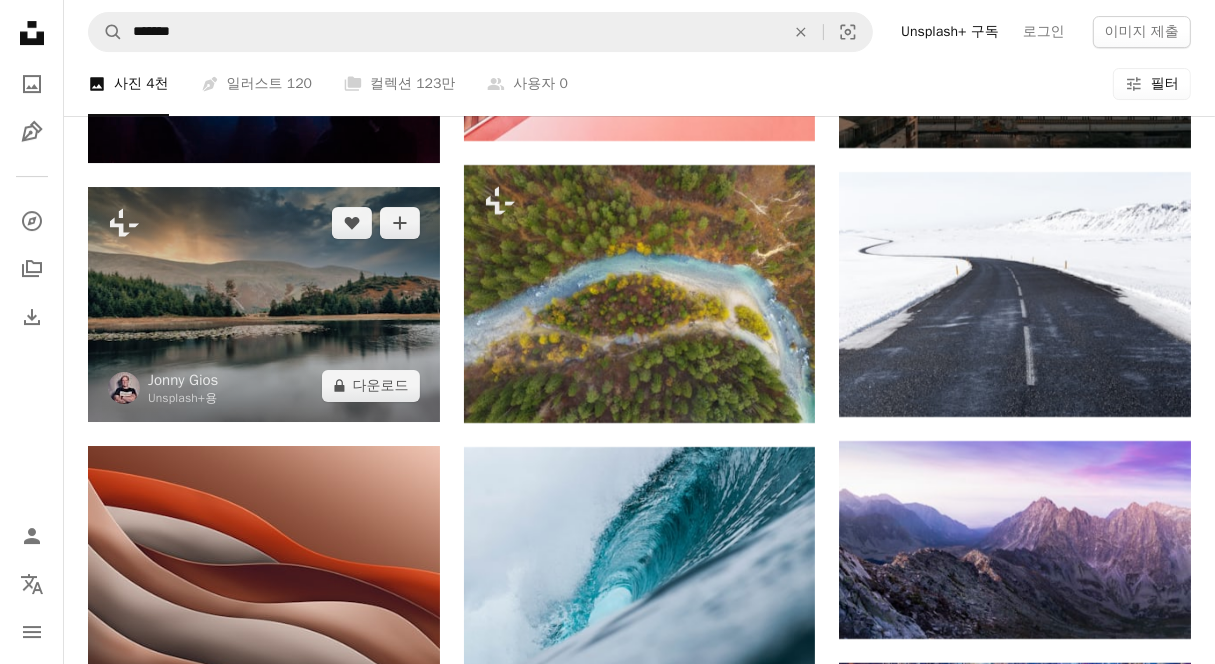 click at bounding box center (264, 304) 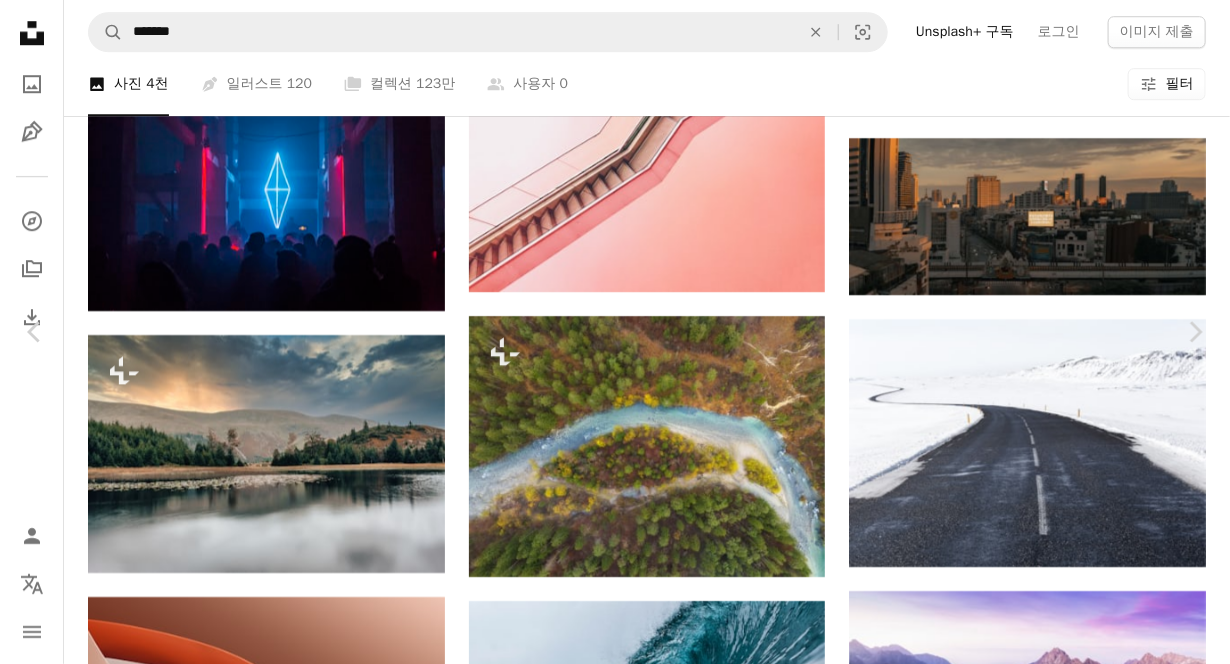 click on "[FIRST] [LAST]" at bounding box center [615, 5364] 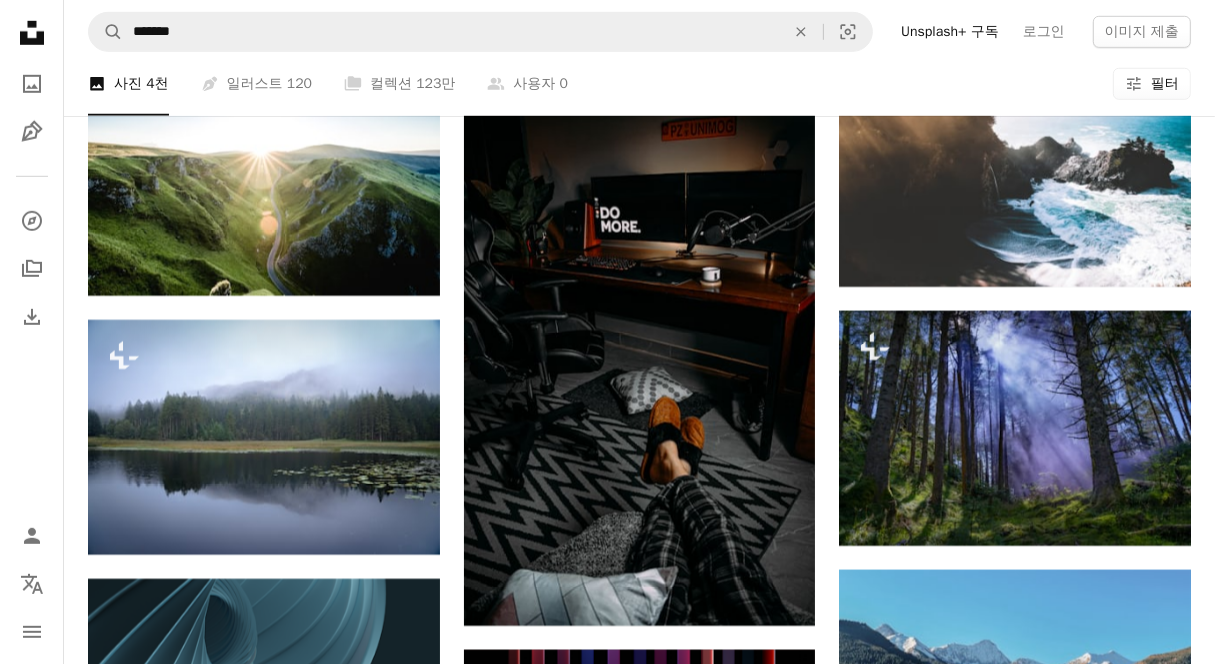 scroll, scrollTop: 13445, scrollLeft: 0, axis: vertical 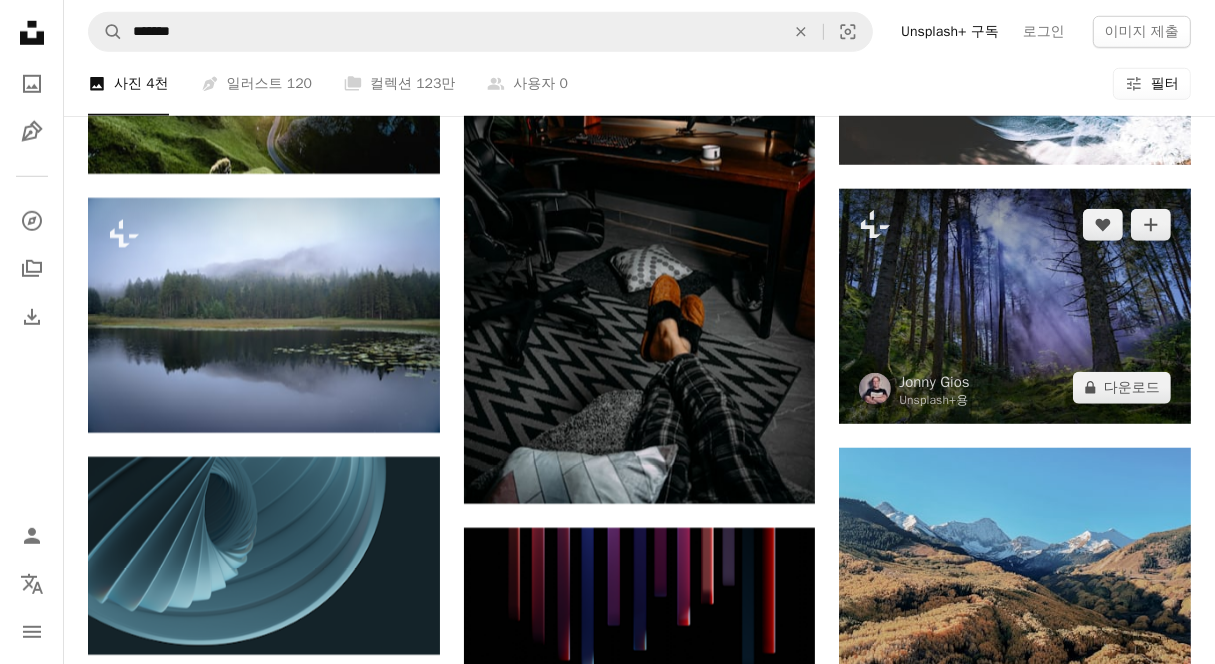 click at bounding box center (1015, 306) 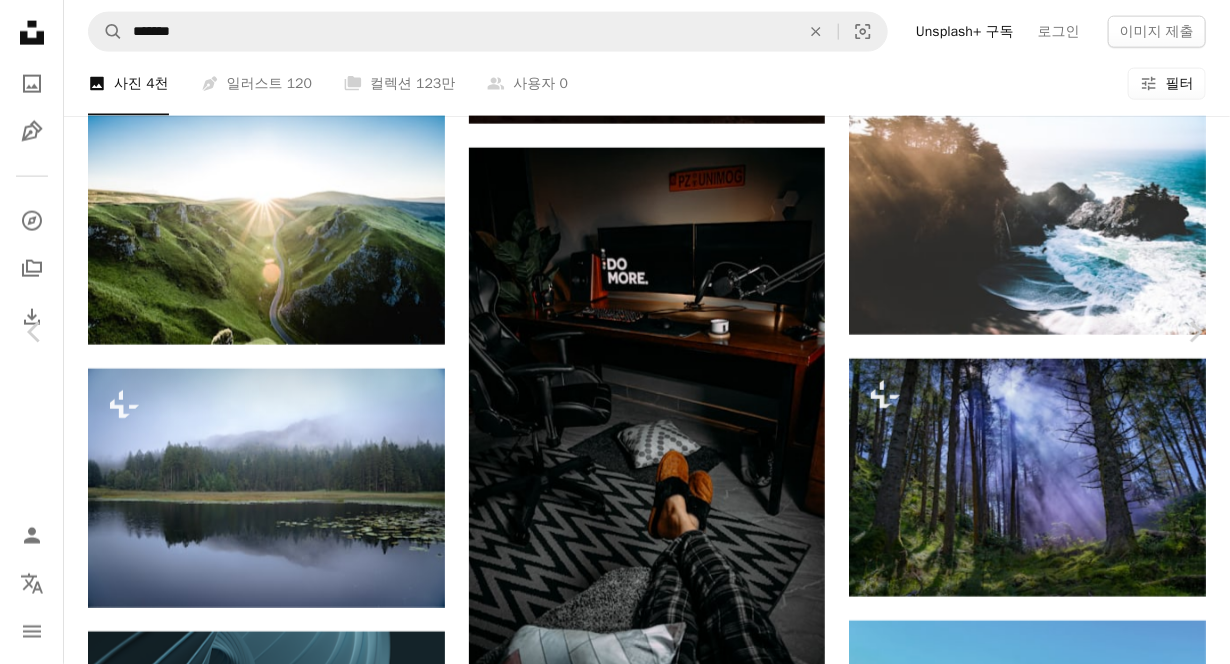 click on "[FIRST] [LAST]" at bounding box center (615, 3564) 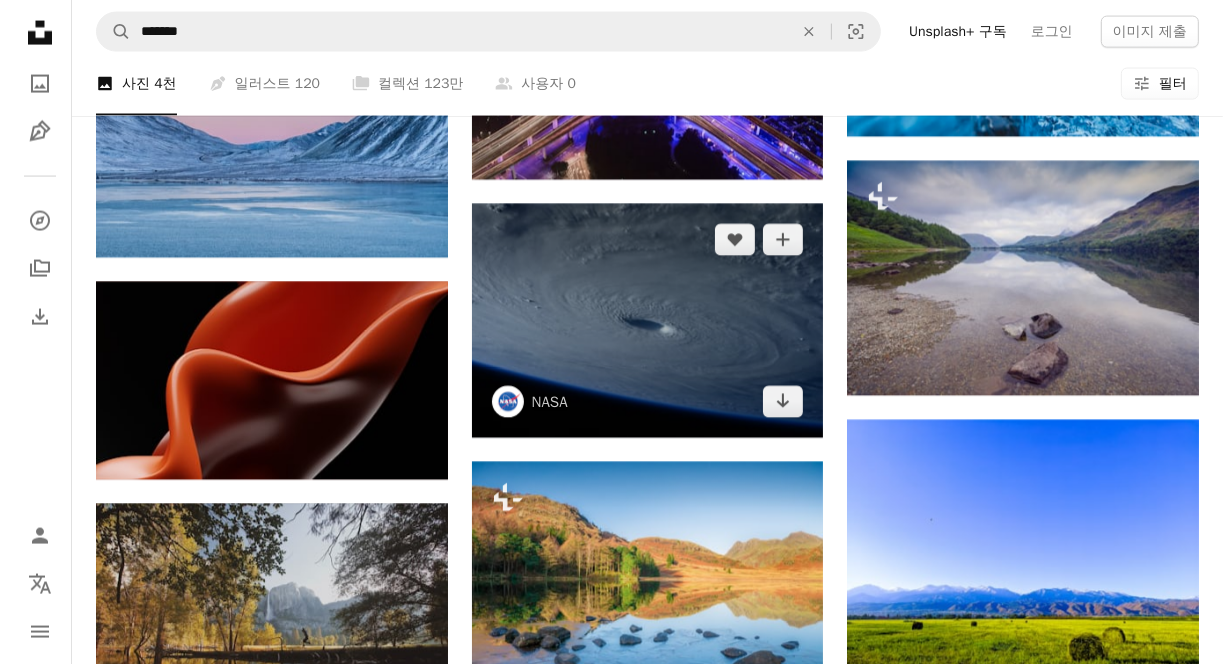 scroll, scrollTop: 14945, scrollLeft: 0, axis: vertical 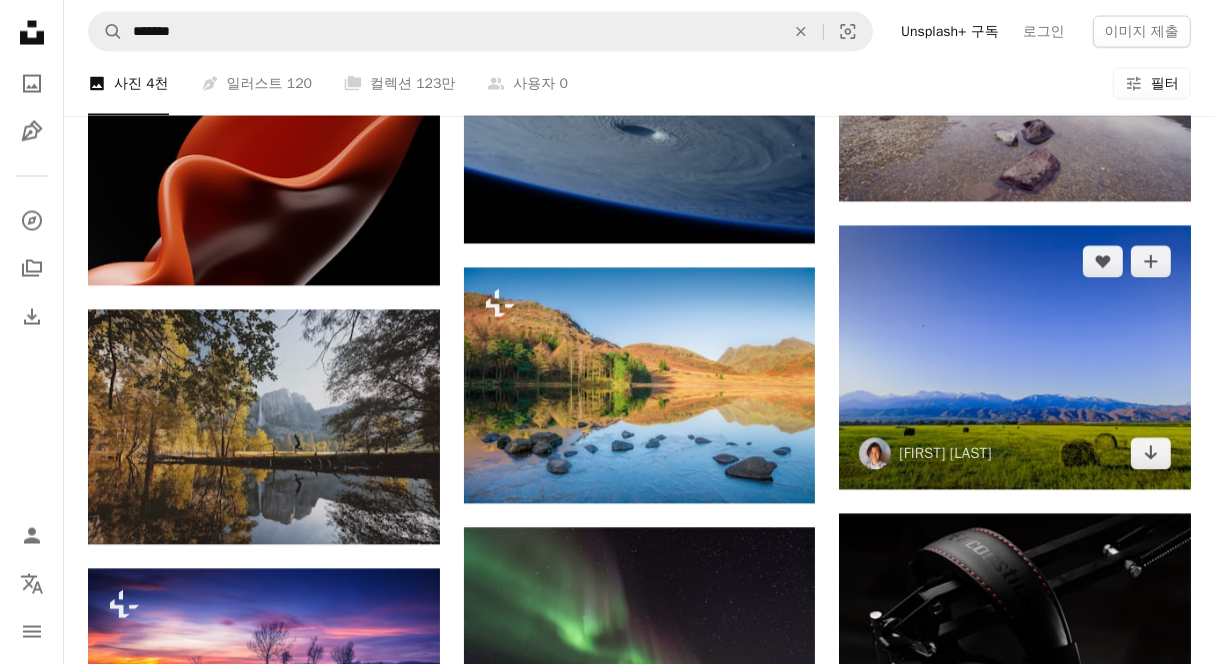 click at bounding box center (1015, 358) 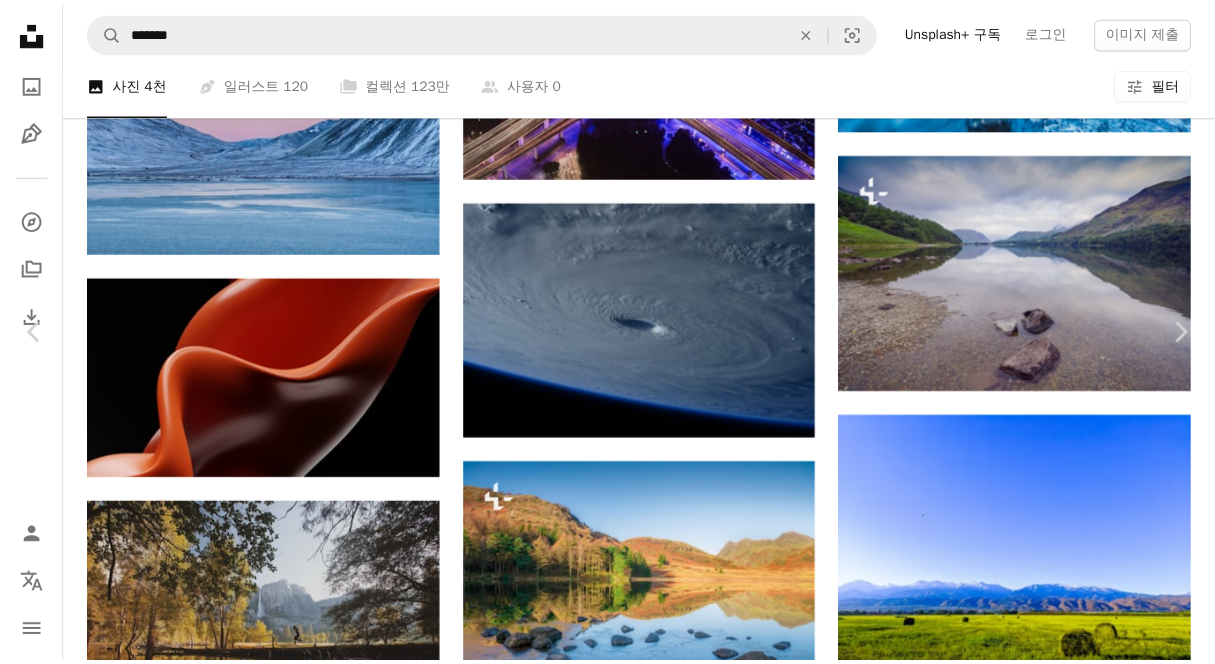 scroll, scrollTop: 200, scrollLeft: 0, axis: vertical 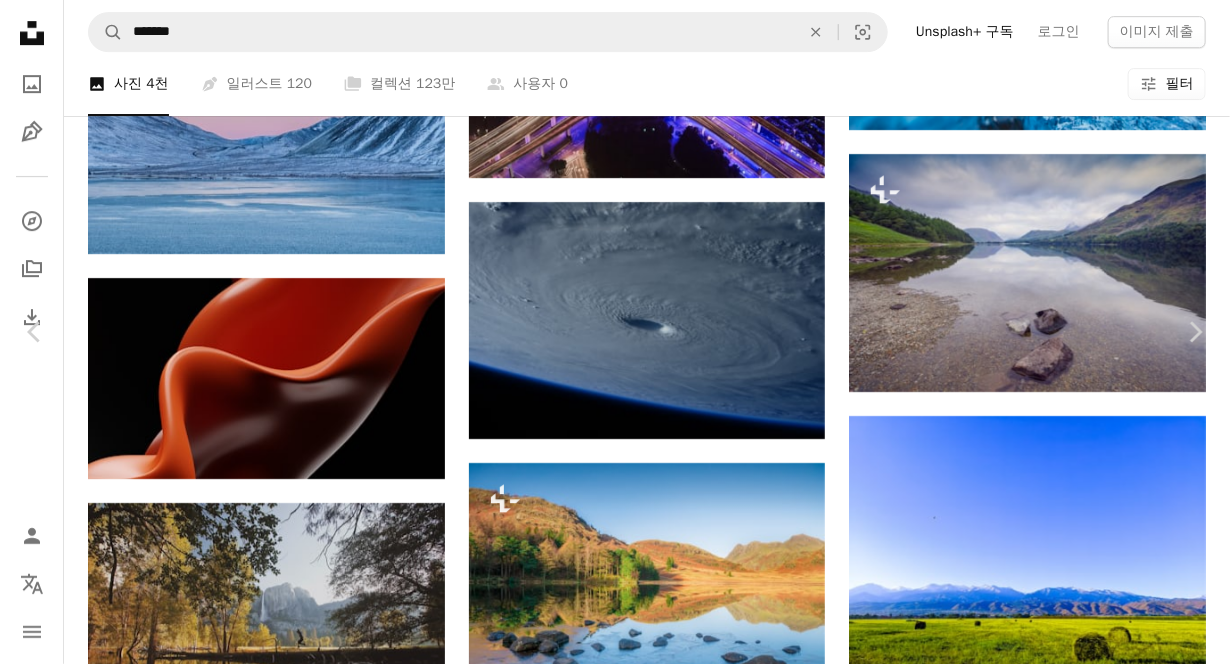 click on "무료 다운로드" at bounding box center [1030, 3850] 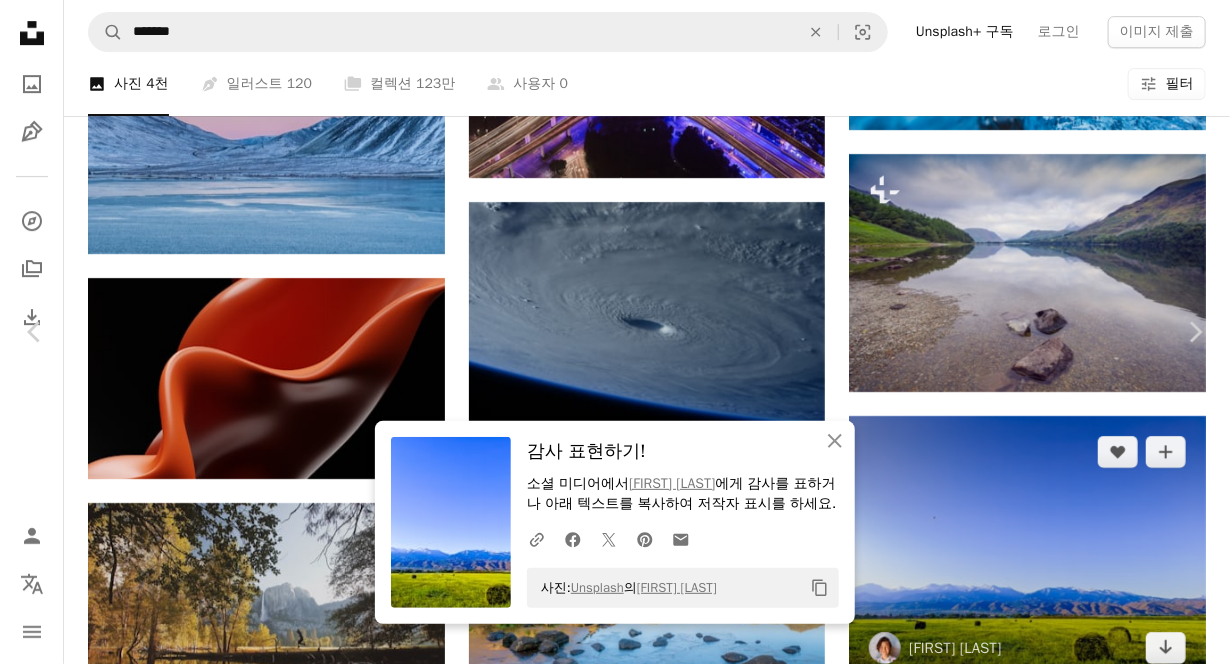 drag, startPoint x: 1172, startPoint y: 181, endPoint x: 1128, endPoint y: 225, distance: 62.225395 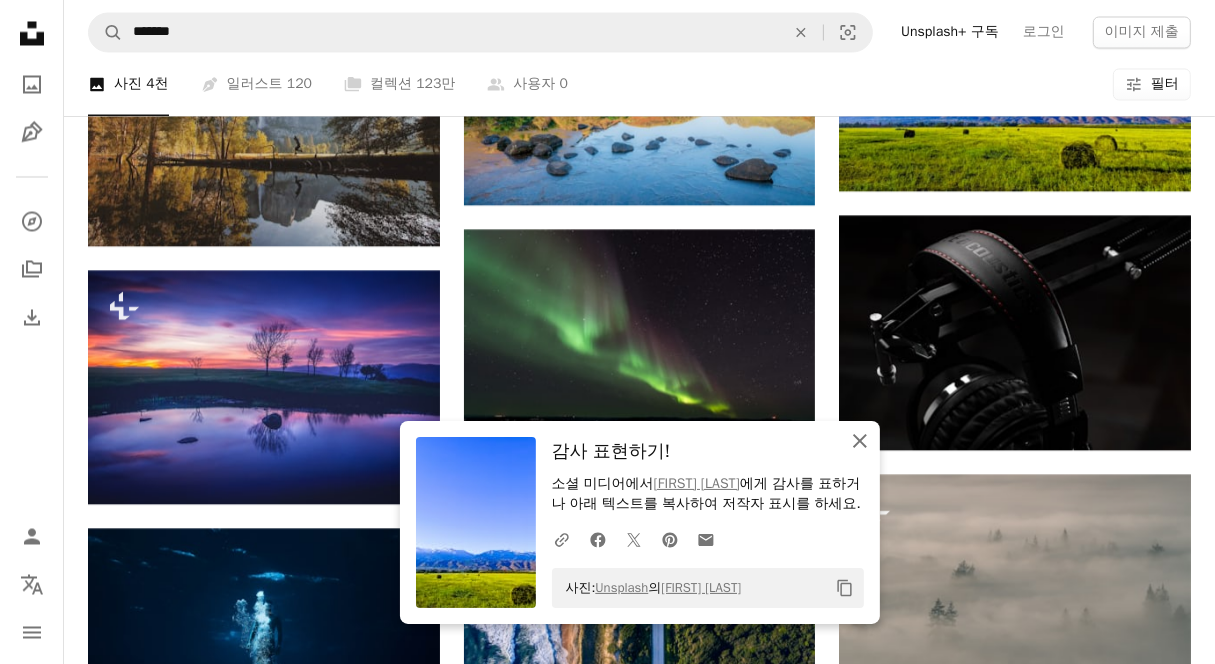 scroll, scrollTop: 15245, scrollLeft: 0, axis: vertical 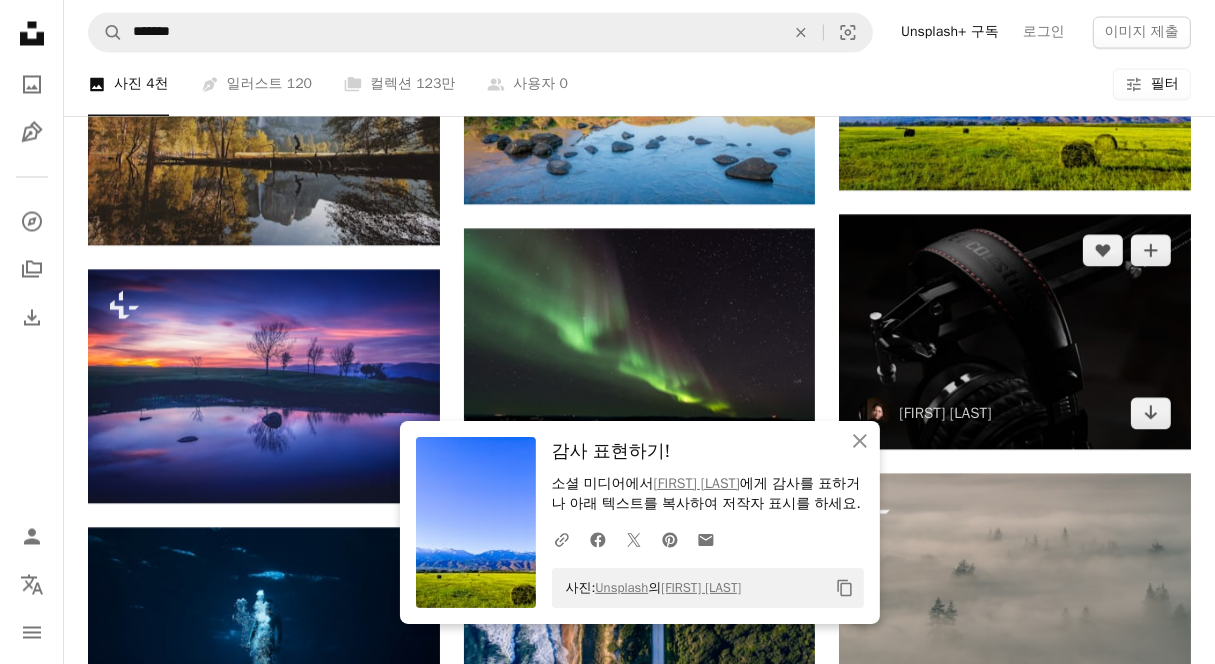 click at bounding box center (1015, 331) 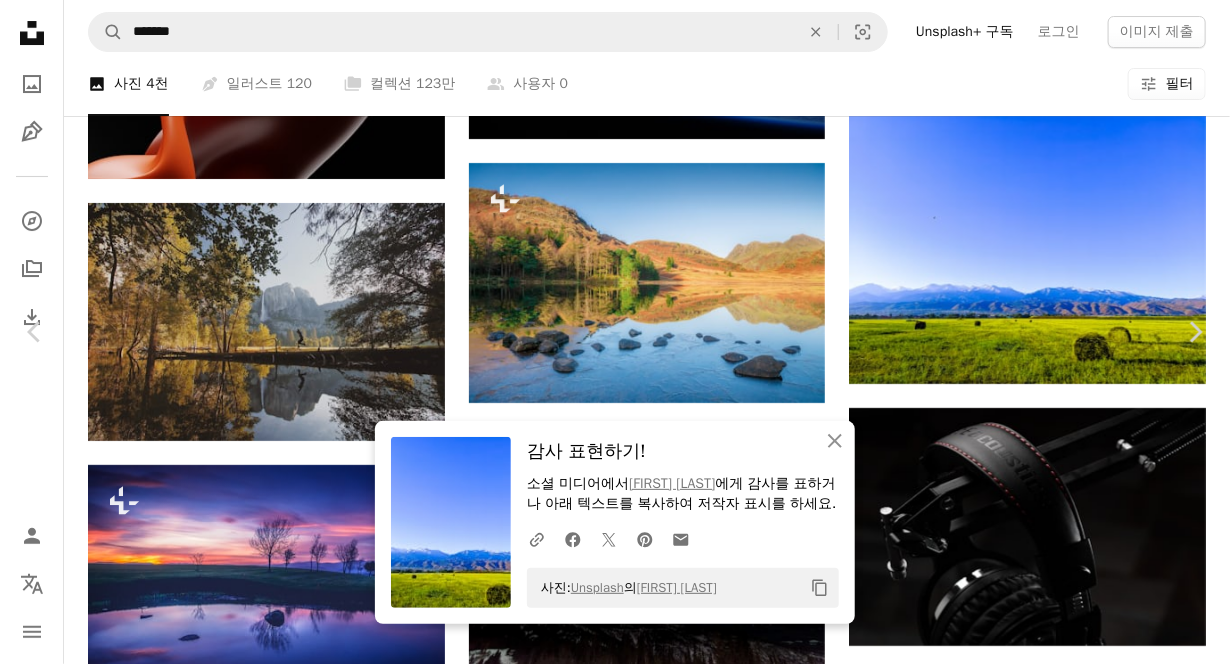 click on "무료 다운로드" at bounding box center (1030, 3566) 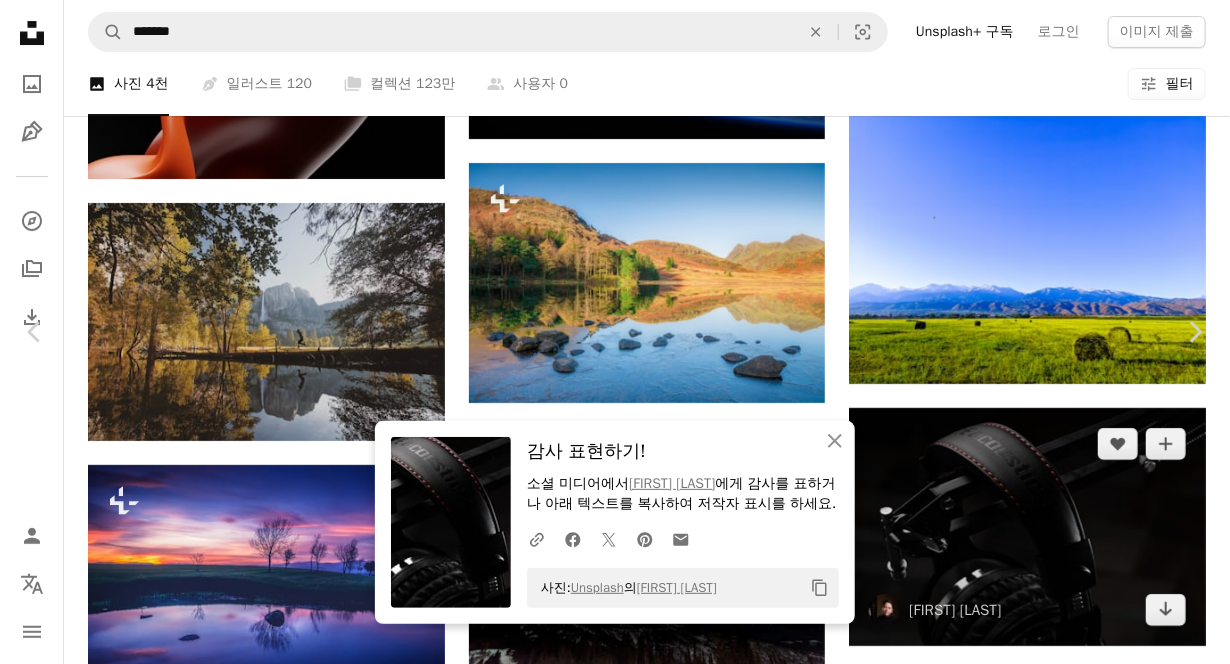 click on "[FIRST] [LAST]" at bounding box center (615, 3851) 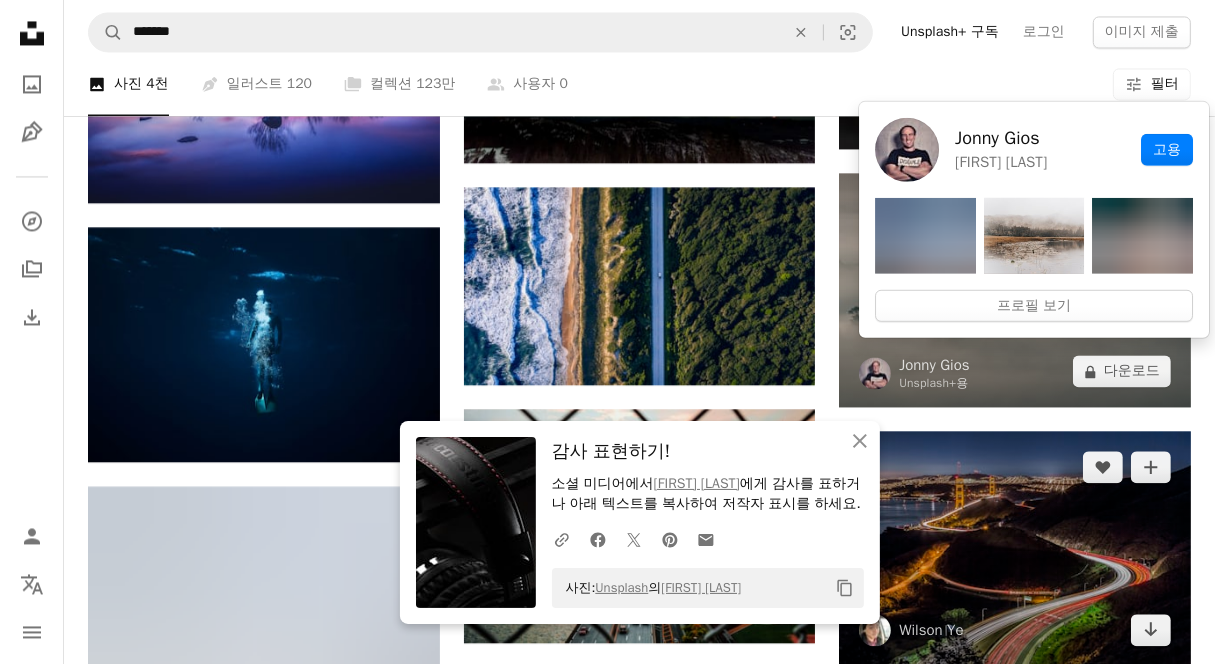 scroll, scrollTop: 15645, scrollLeft: 0, axis: vertical 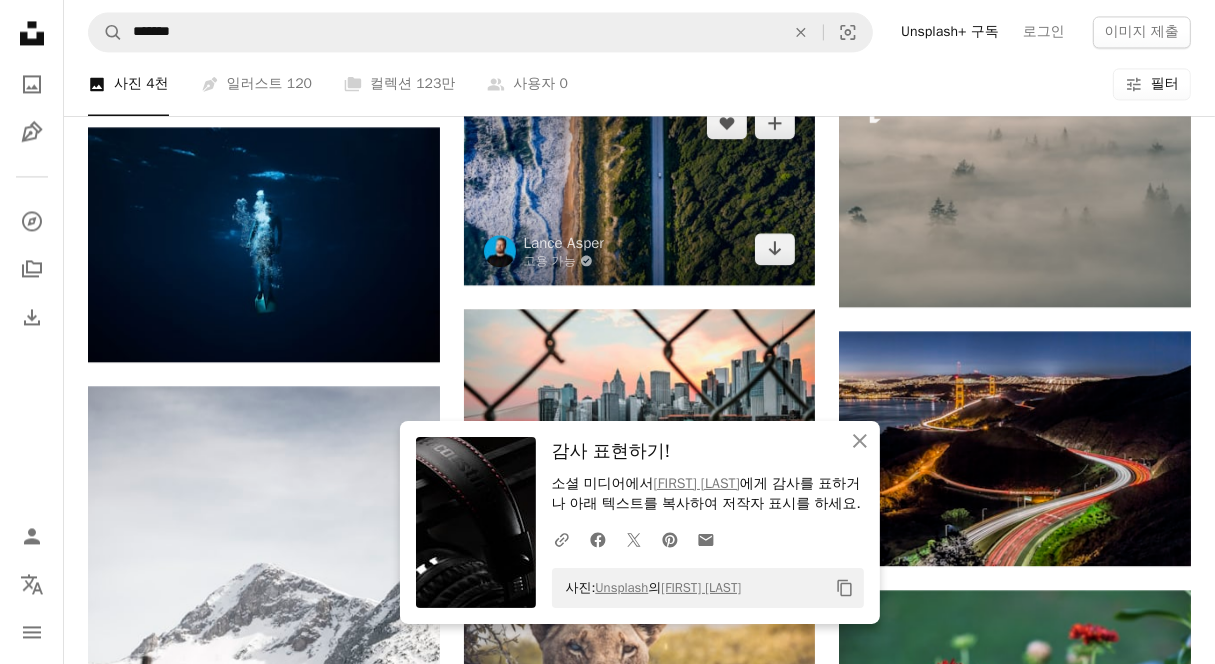 click at bounding box center [640, 186] 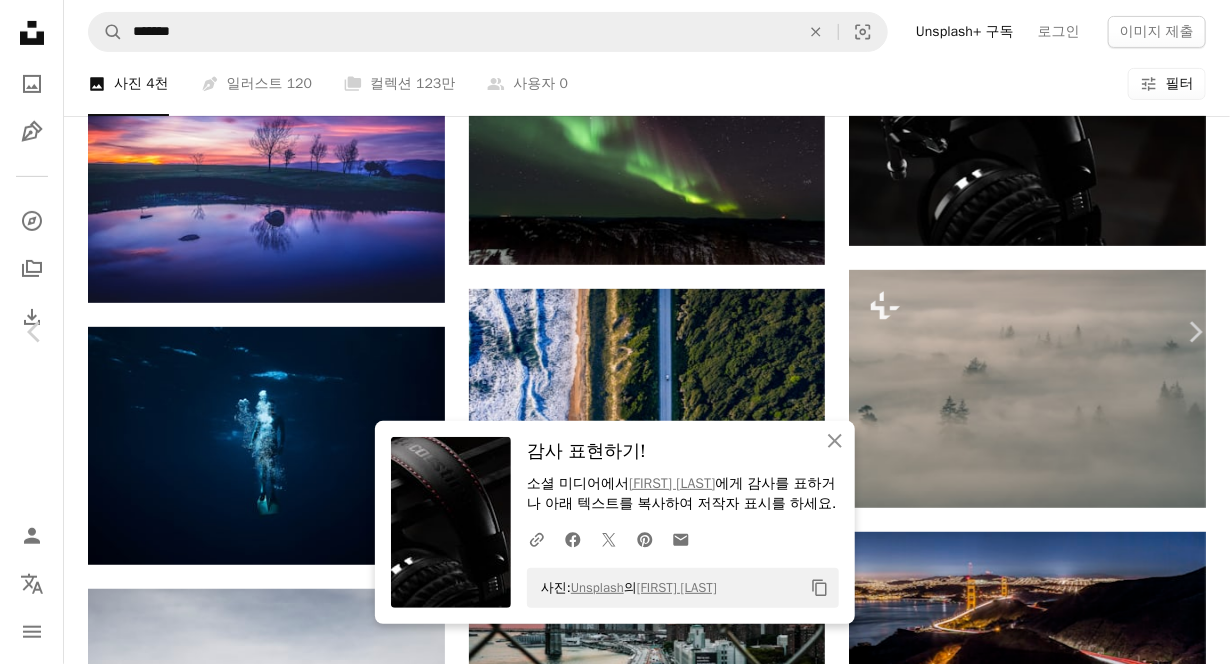 click on "무료 다운로드" at bounding box center (1030, 3166) 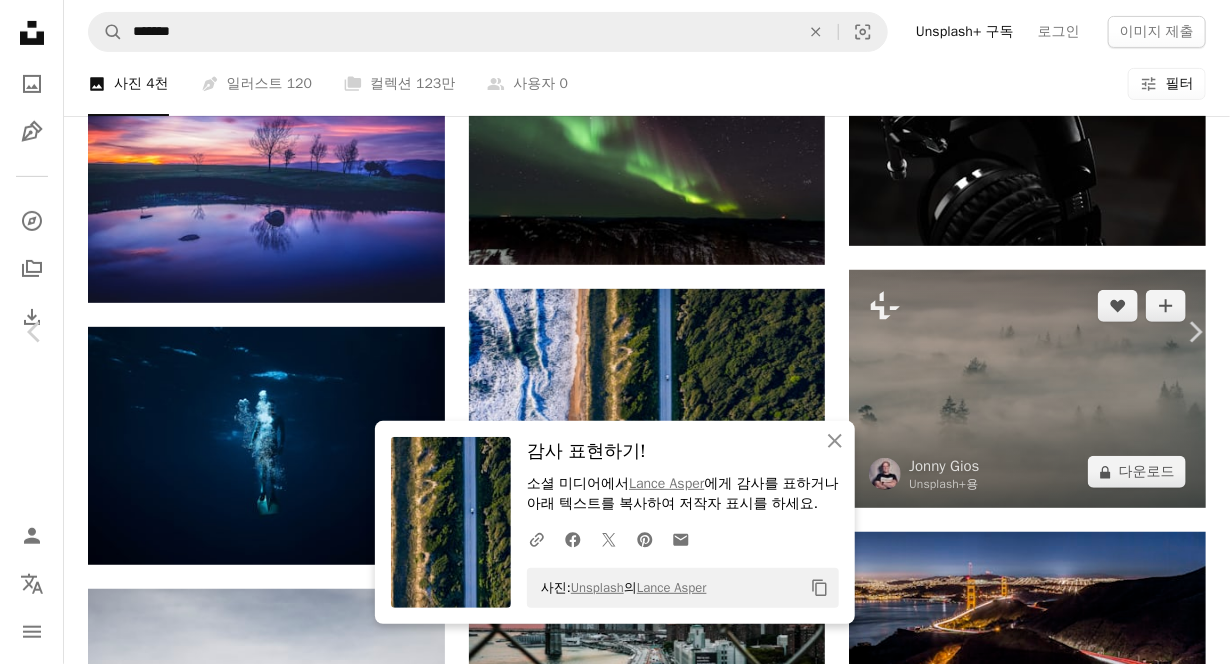 drag, startPoint x: 1192, startPoint y: 180, endPoint x: 1148, endPoint y: 231, distance: 67.357254 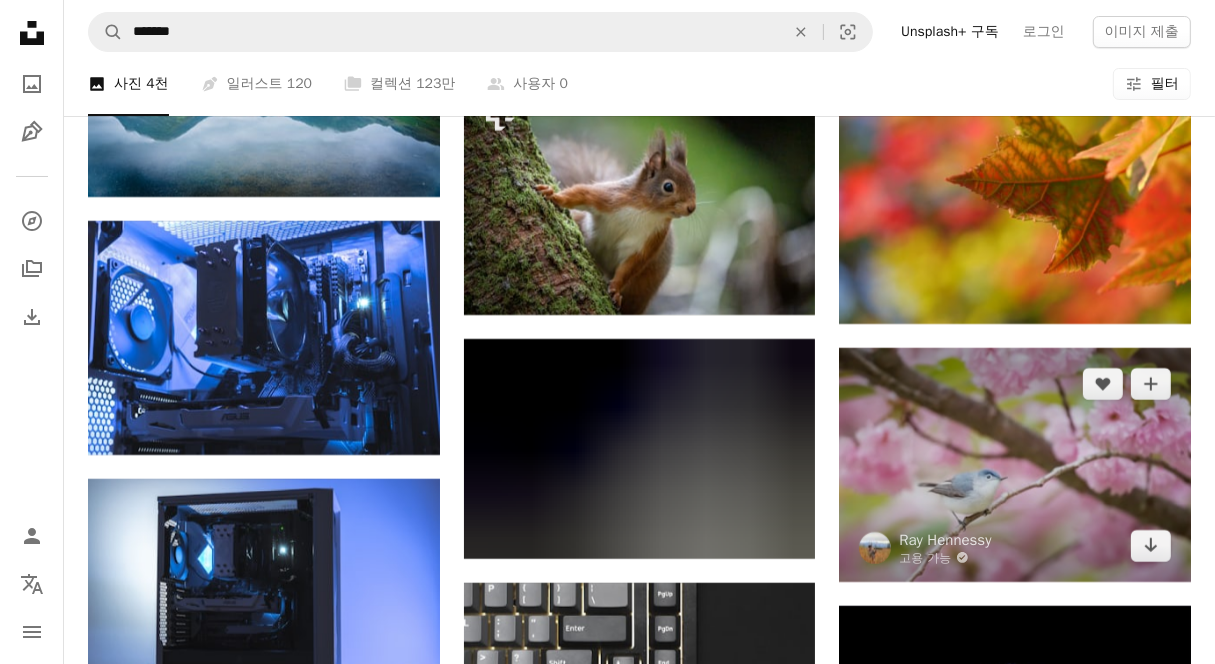 scroll, scrollTop: 17945, scrollLeft: 0, axis: vertical 